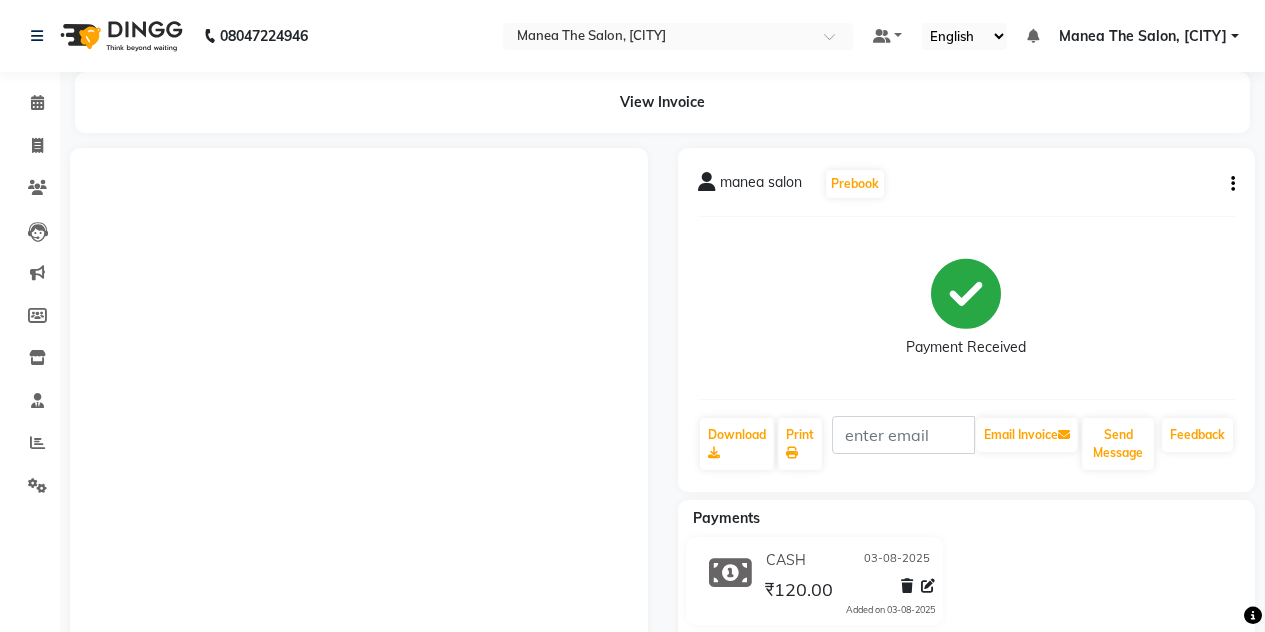 scroll, scrollTop: 0, scrollLeft: 0, axis: both 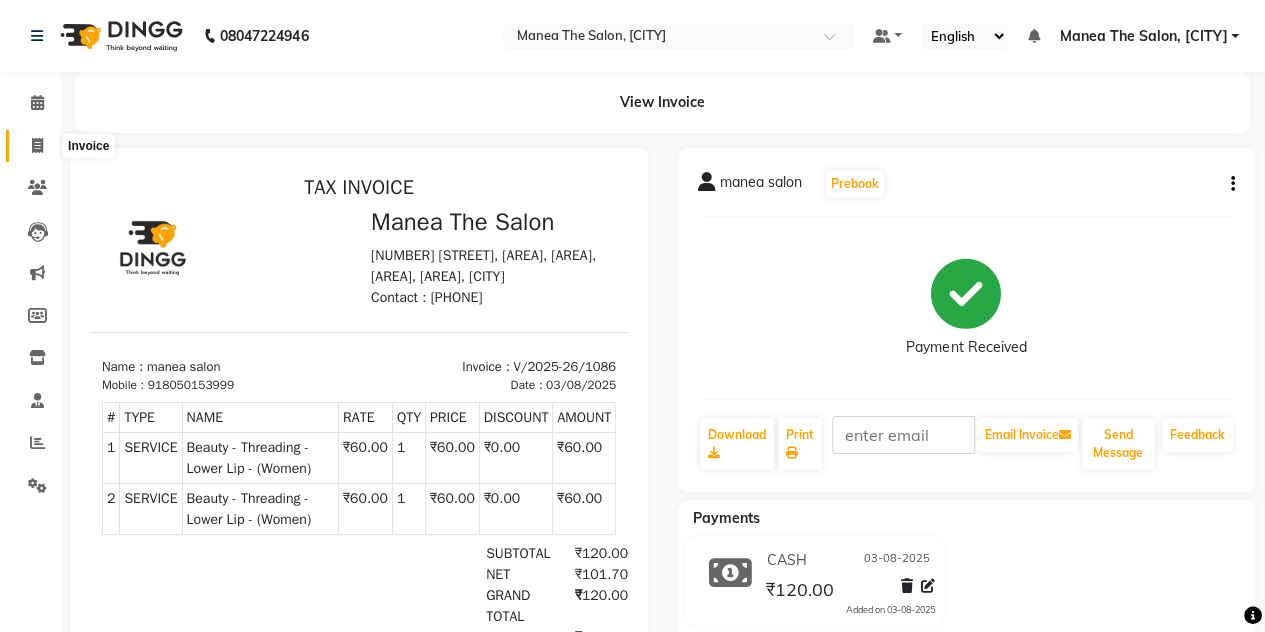 click 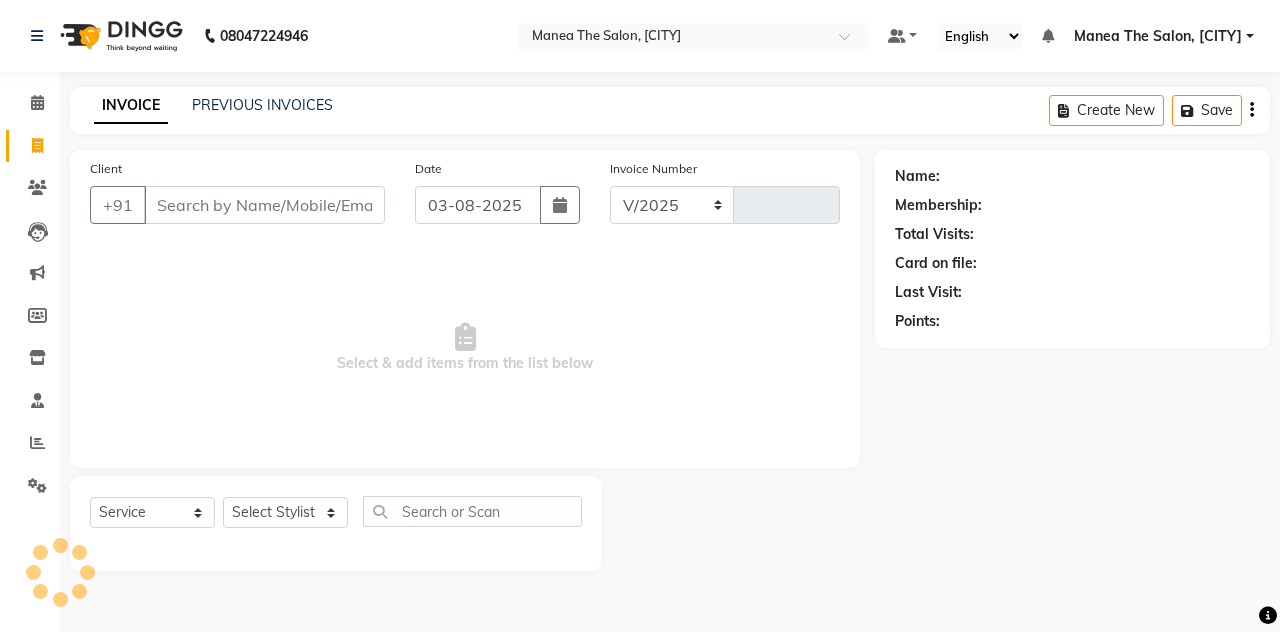 select on "7688" 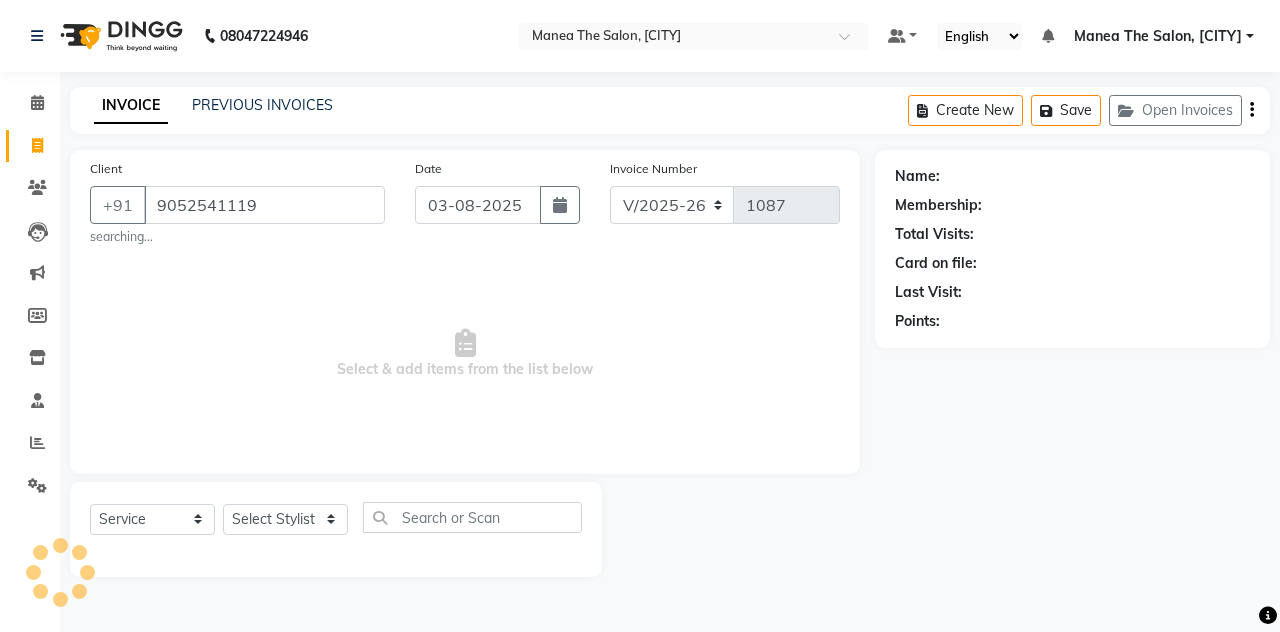 type on "9052541119" 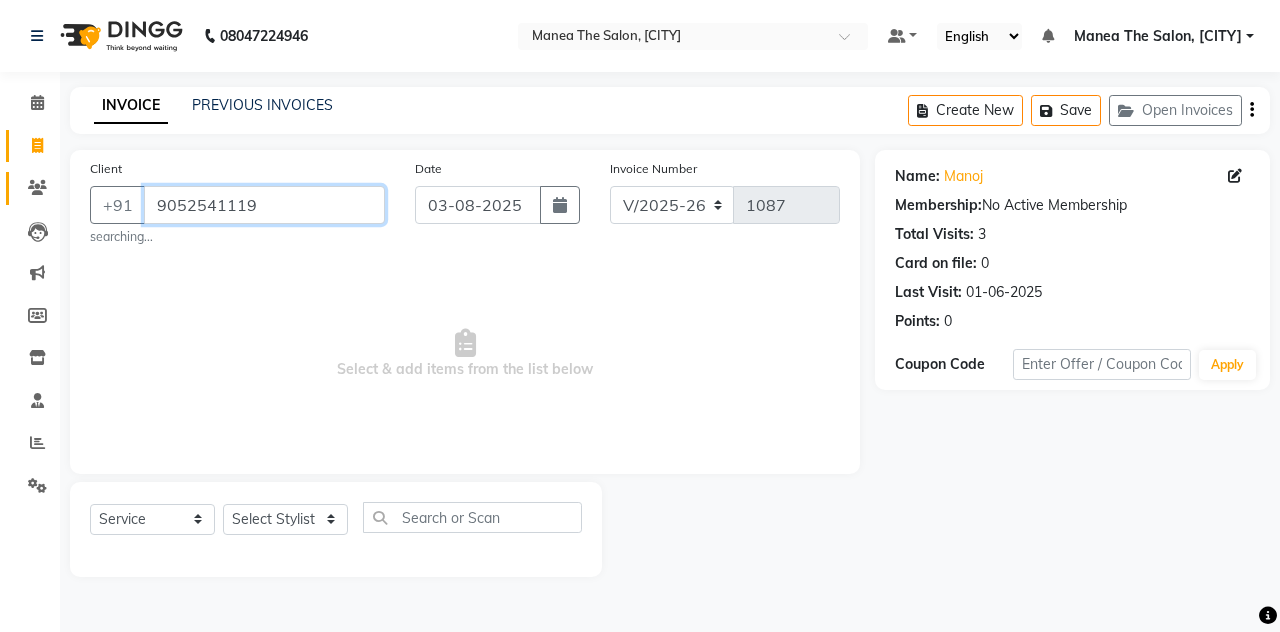 drag, startPoint x: 260, startPoint y: 199, endPoint x: 13, endPoint y: 190, distance: 247.16391 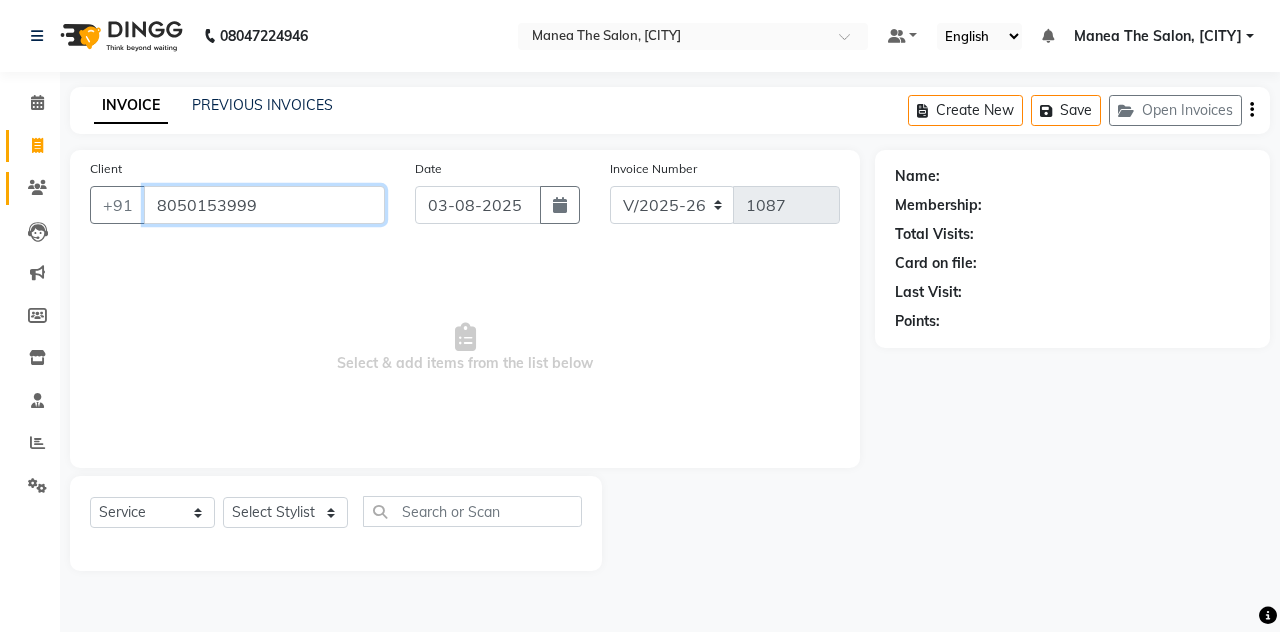 type on "8050153999" 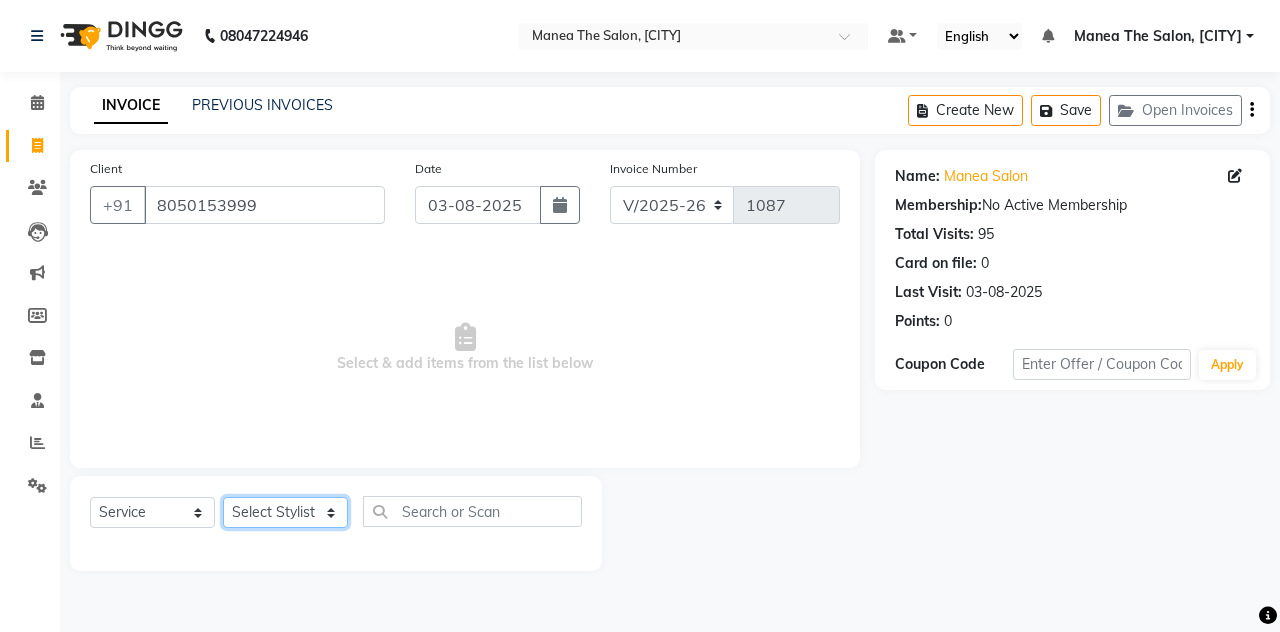 click on "Select Stylist [FIRST] [LAST] [FIRST] [LAST]  [FIRST] [LAST], [CITY] [FIRST] [LAST] [FIRST] [LAST]   [FIRST] [LAST]" 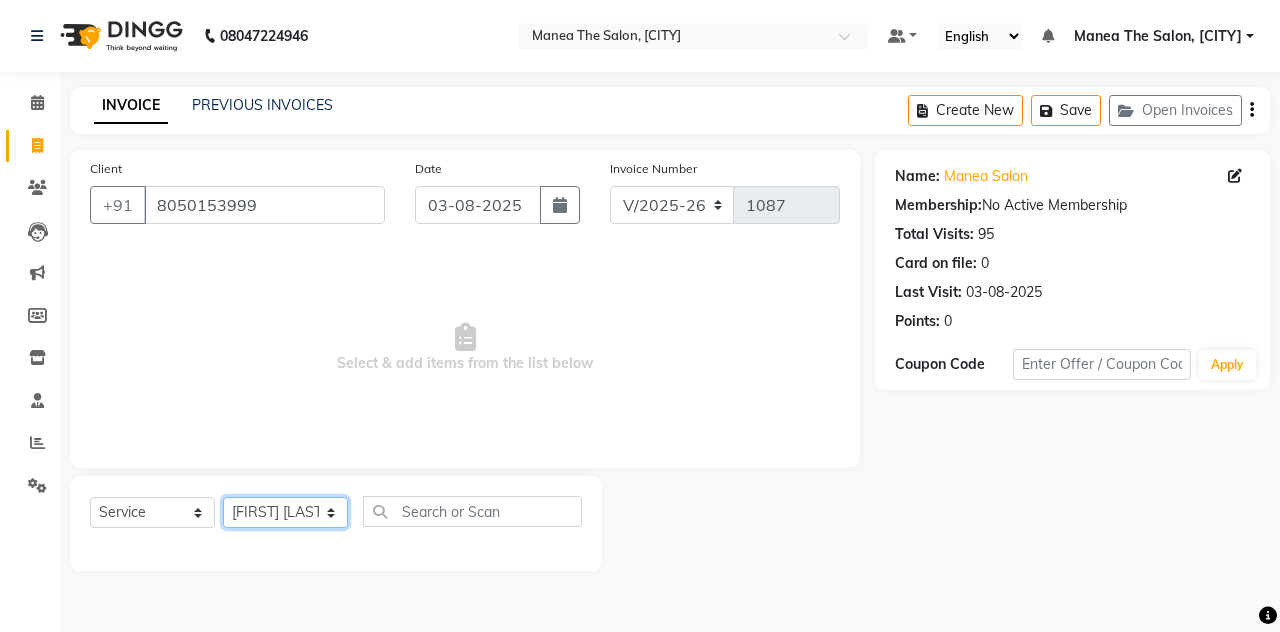 click on "Select Stylist [FIRST] [LAST] [FIRST] [LAST]  [FIRST] [LAST], [CITY] [FIRST] [LAST] [FIRST] [LAST]   [FIRST] [LAST]" 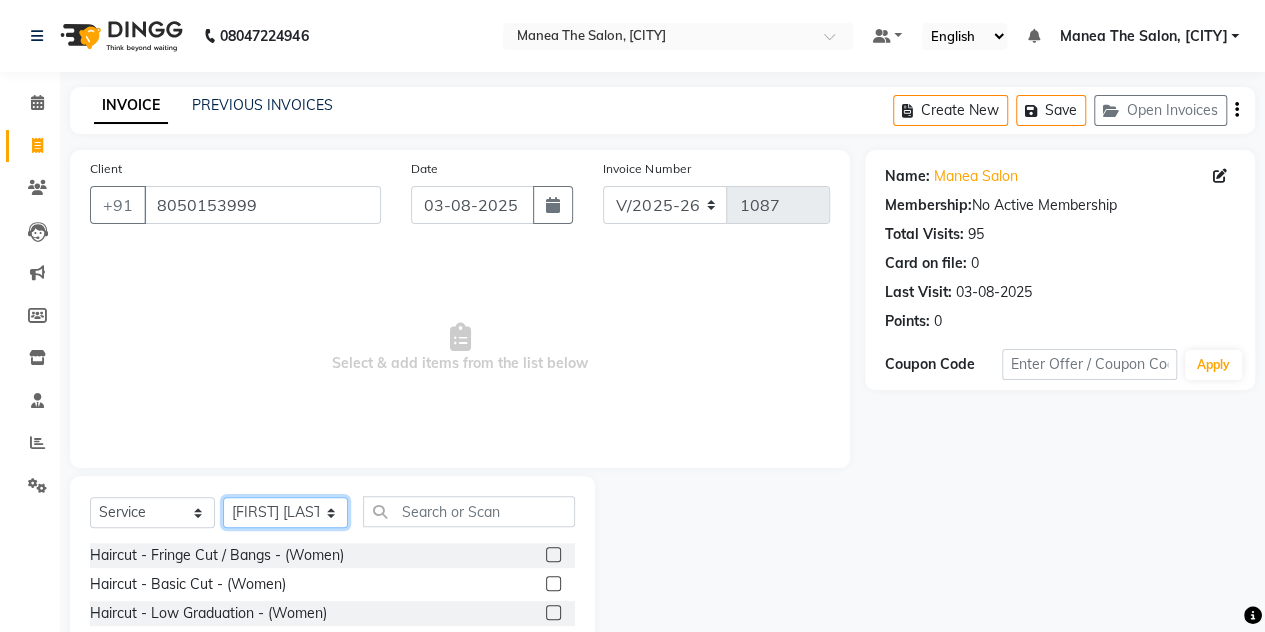 scroll, scrollTop: 168, scrollLeft: 0, axis: vertical 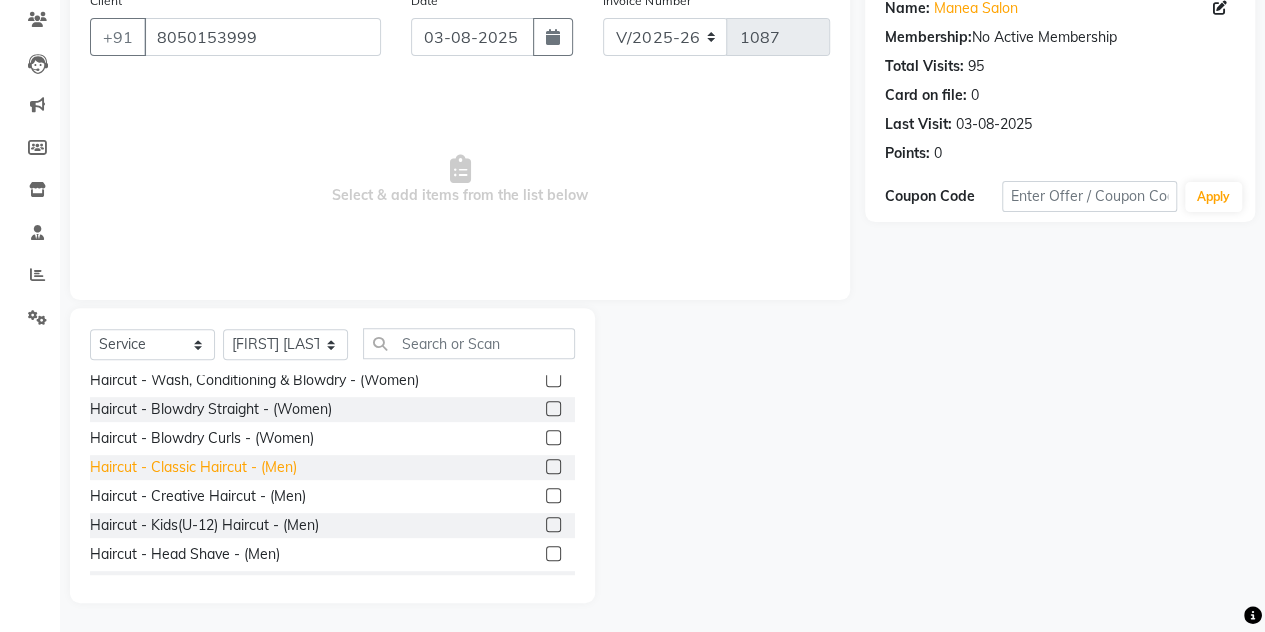 click on "Haircut - Classic Haircut - (Men)" 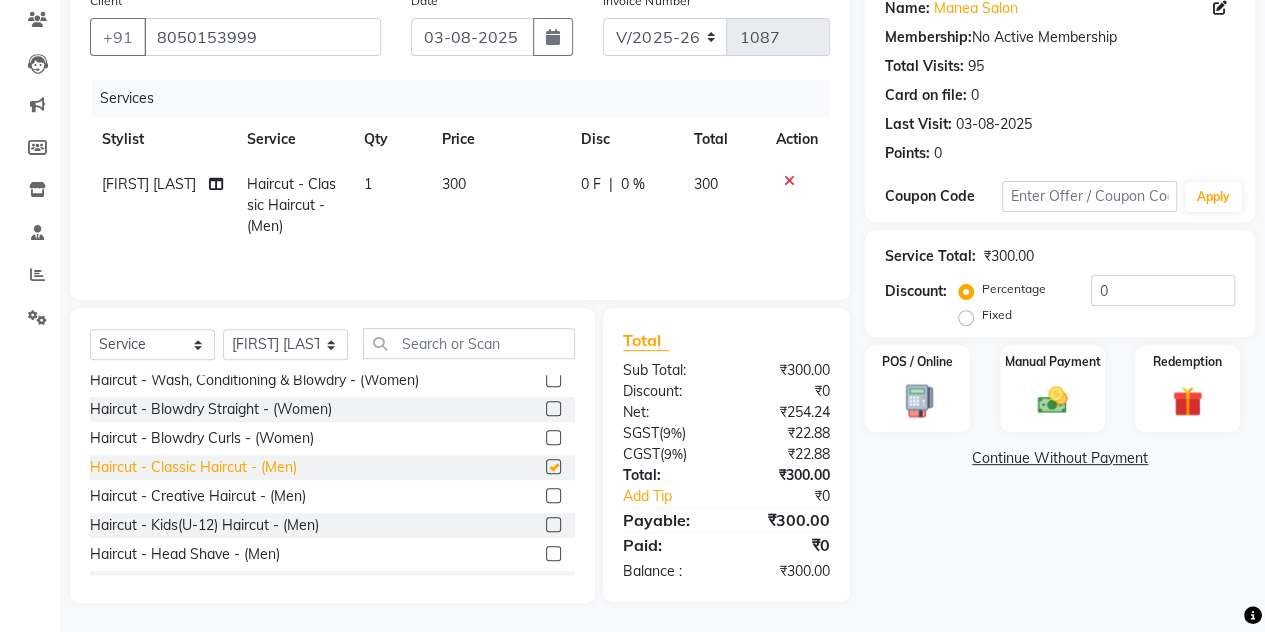 checkbox on "false" 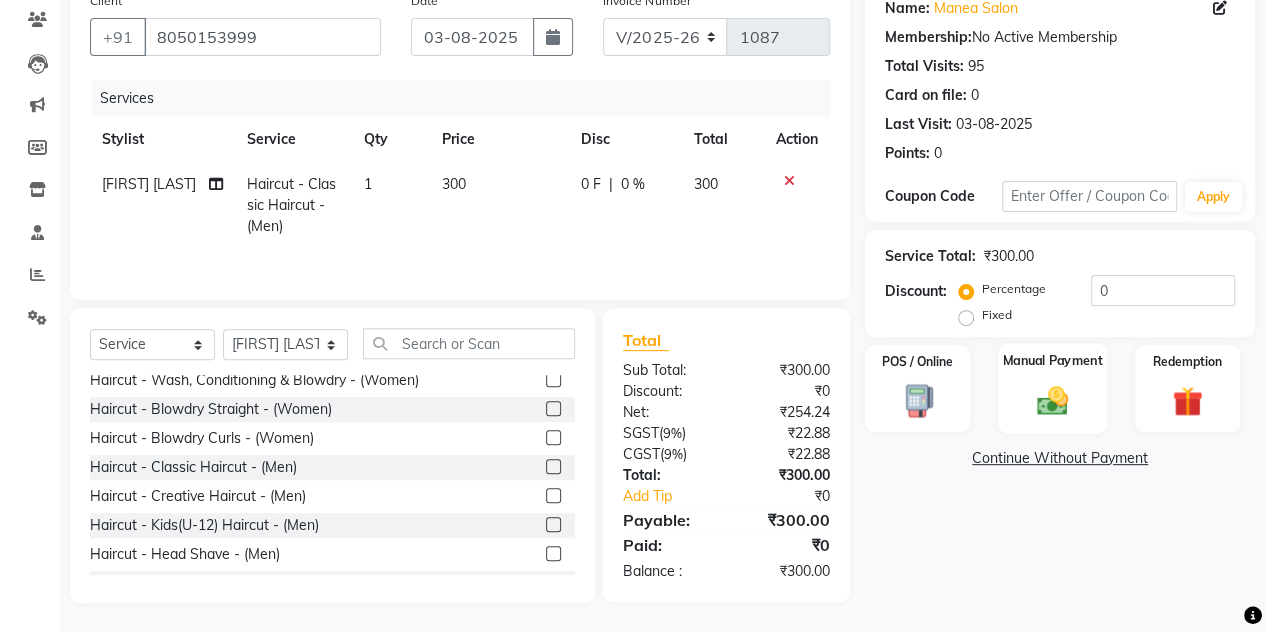 click on "Manual Payment" 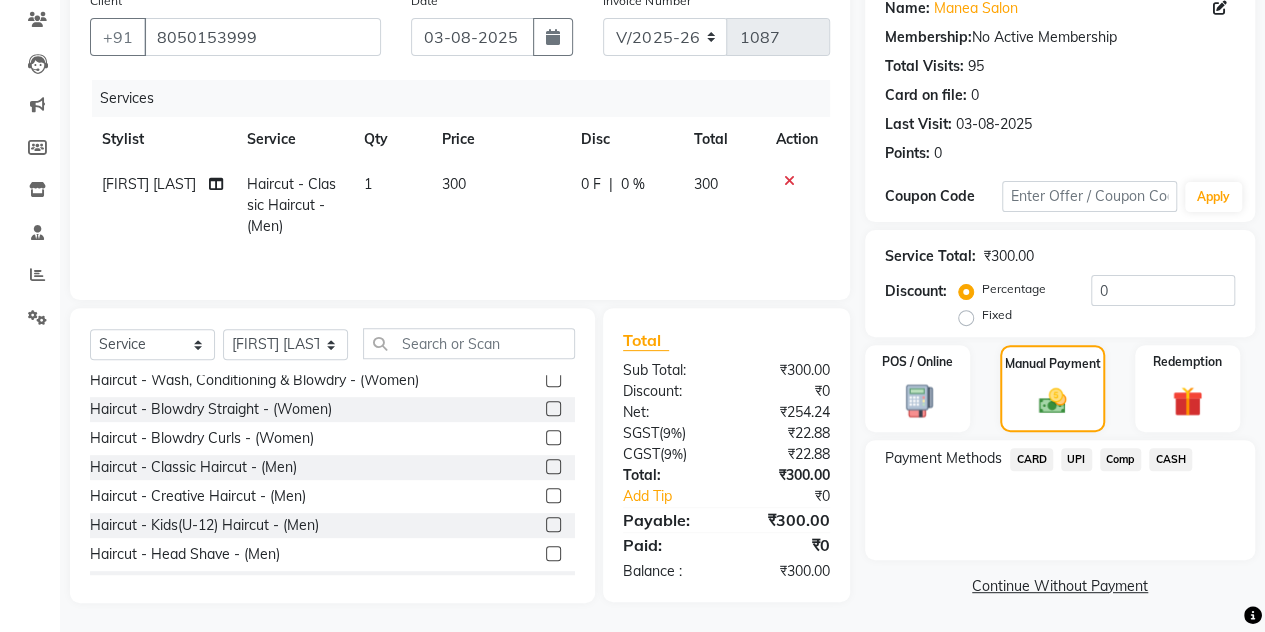 click on "UPI" 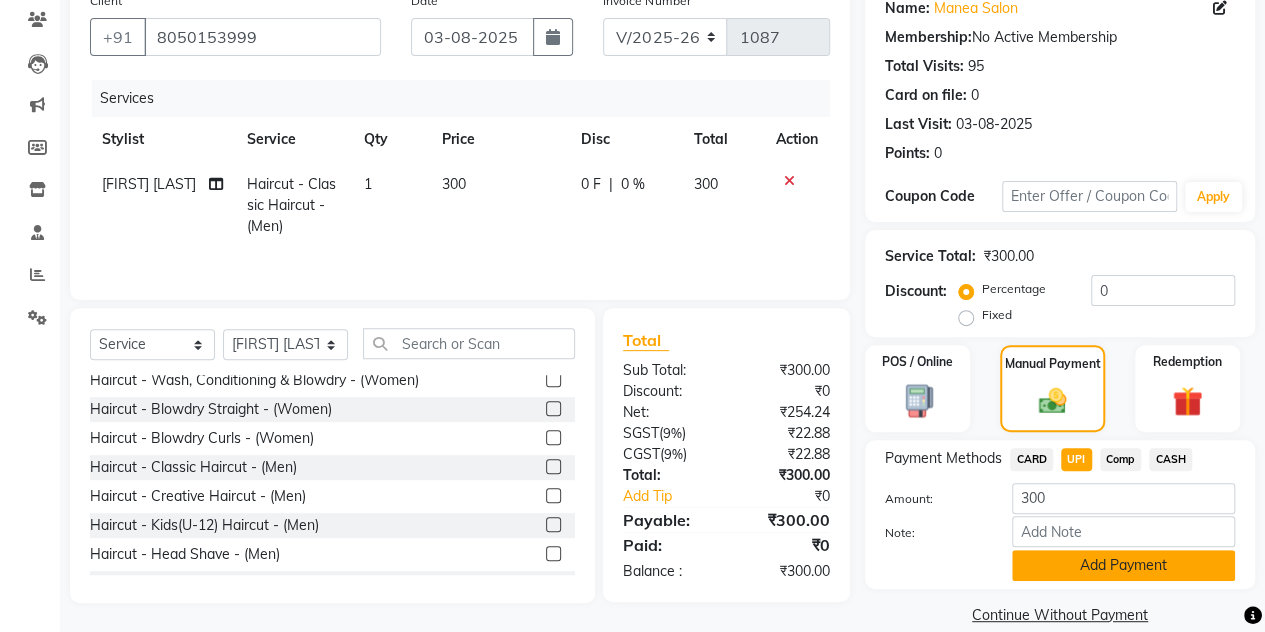 click on "Add Payment" 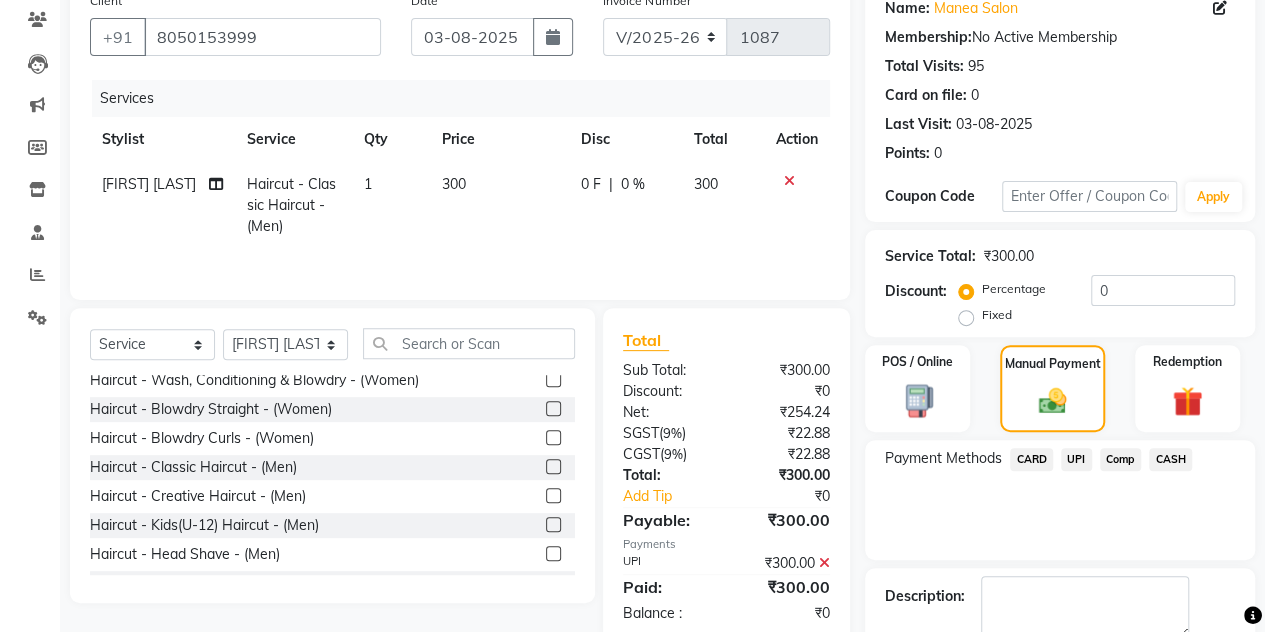 scroll, scrollTop: 278, scrollLeft: 0, axis: vertical 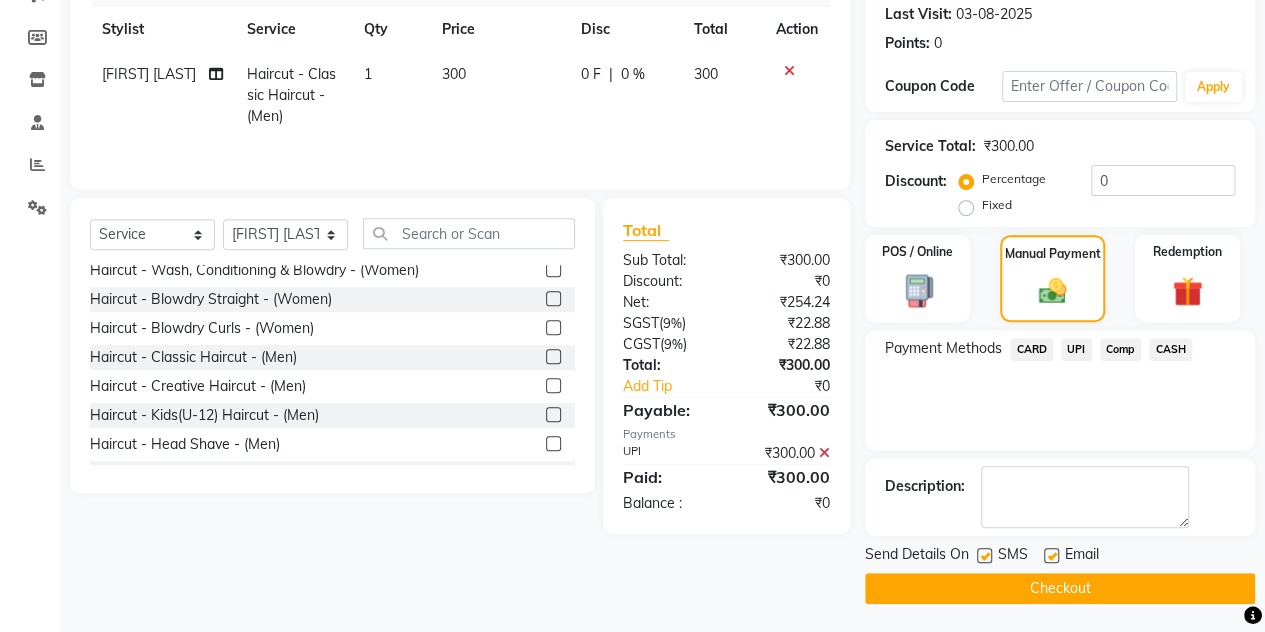 click on "Checkout" 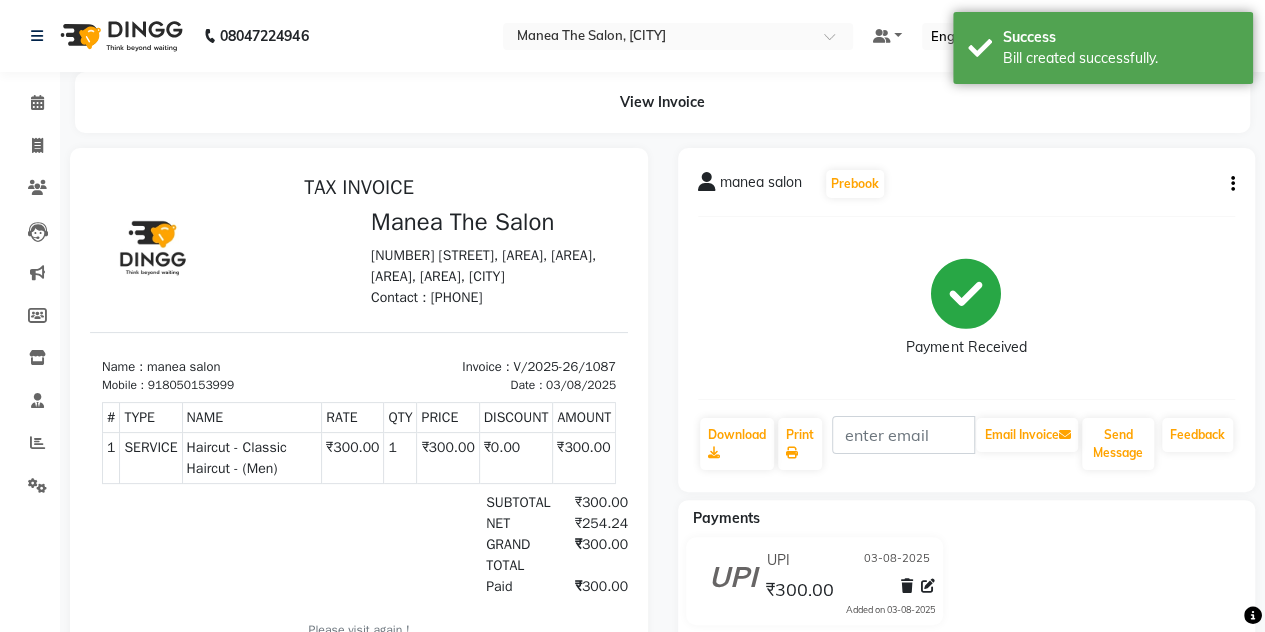 scroll, scrollTop: 0, scrollLeft: 0, axis: both 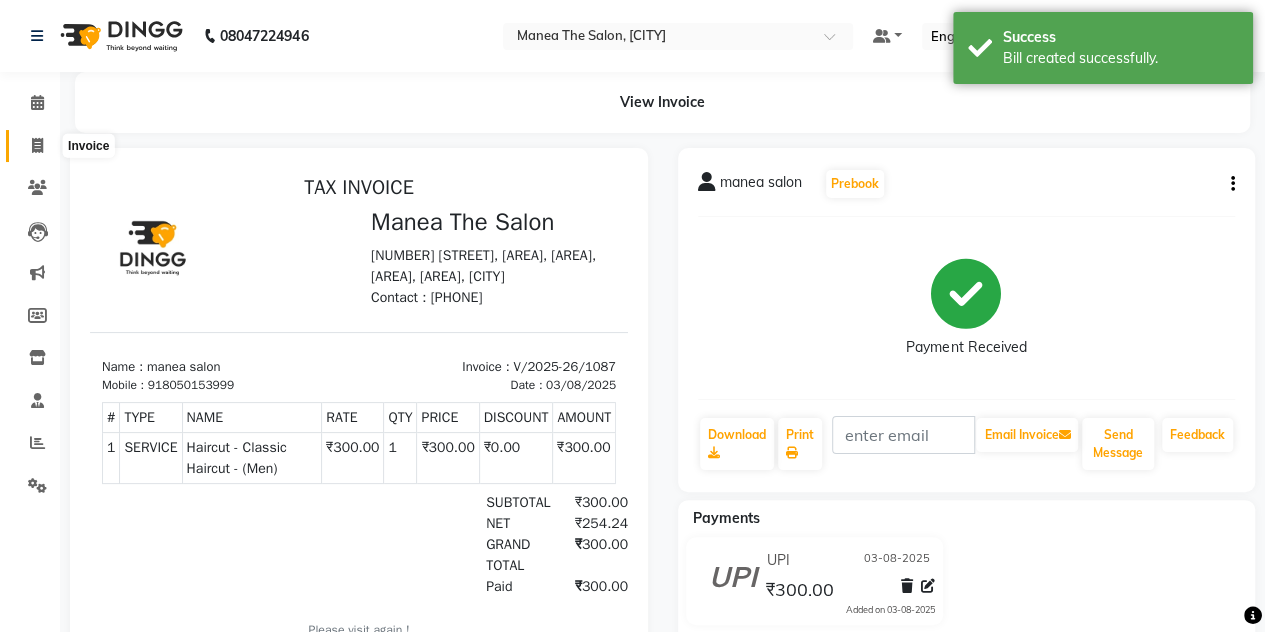 click 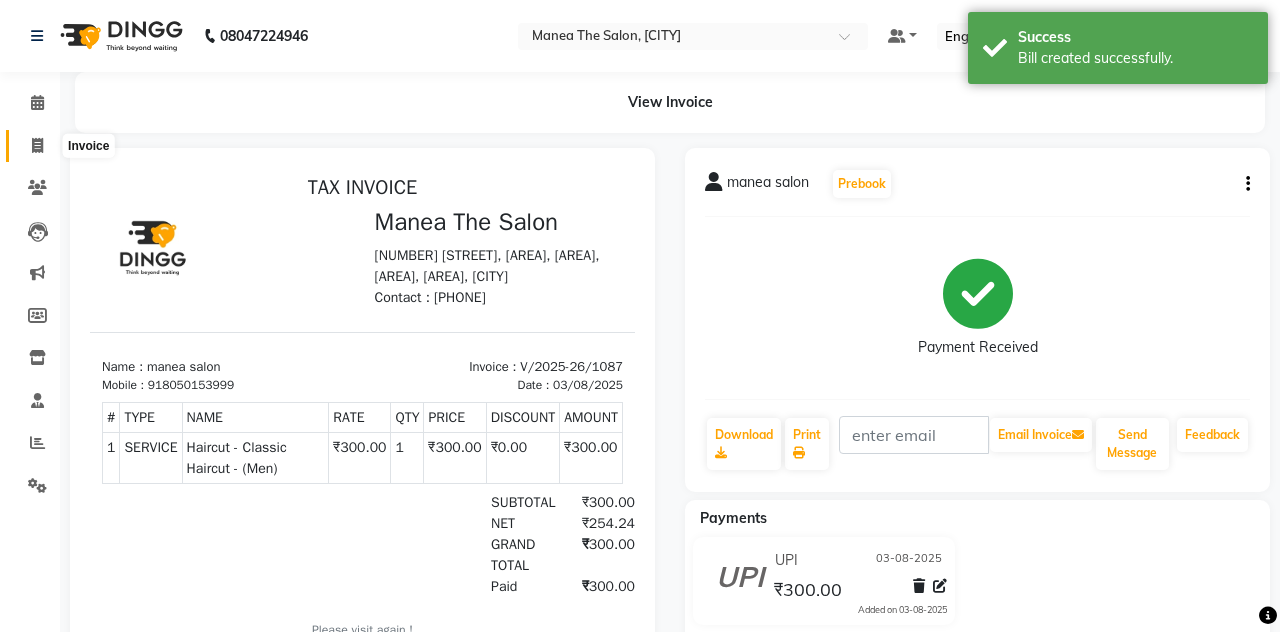select on "7688" 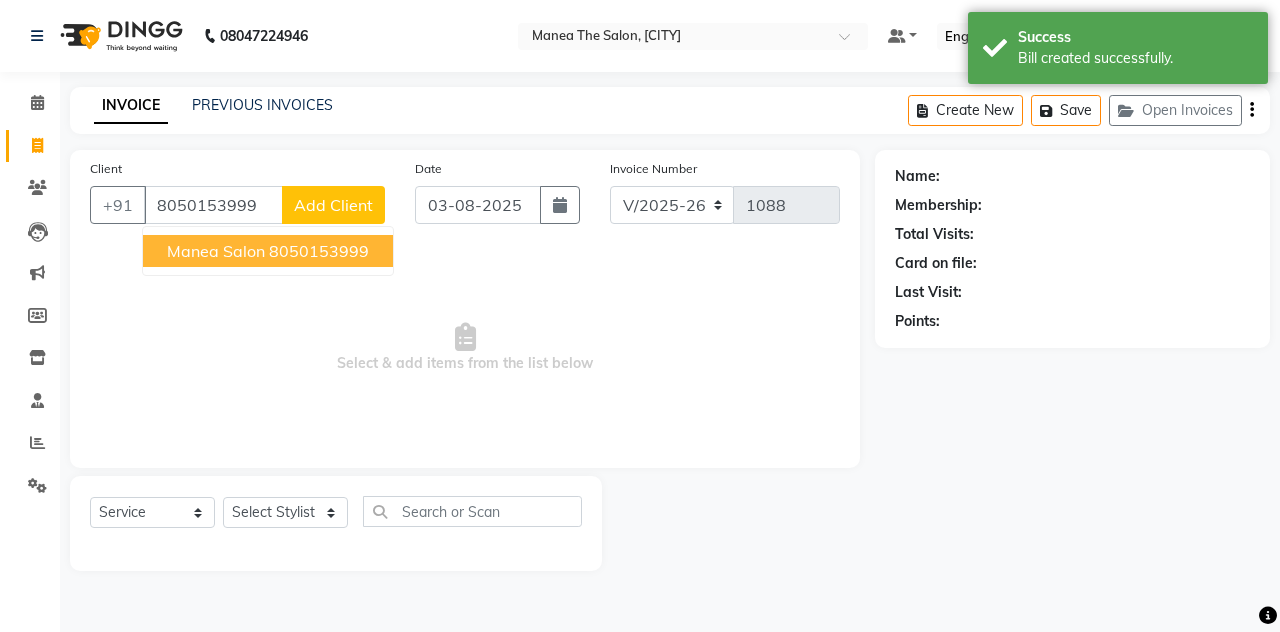 type on "8050153999" 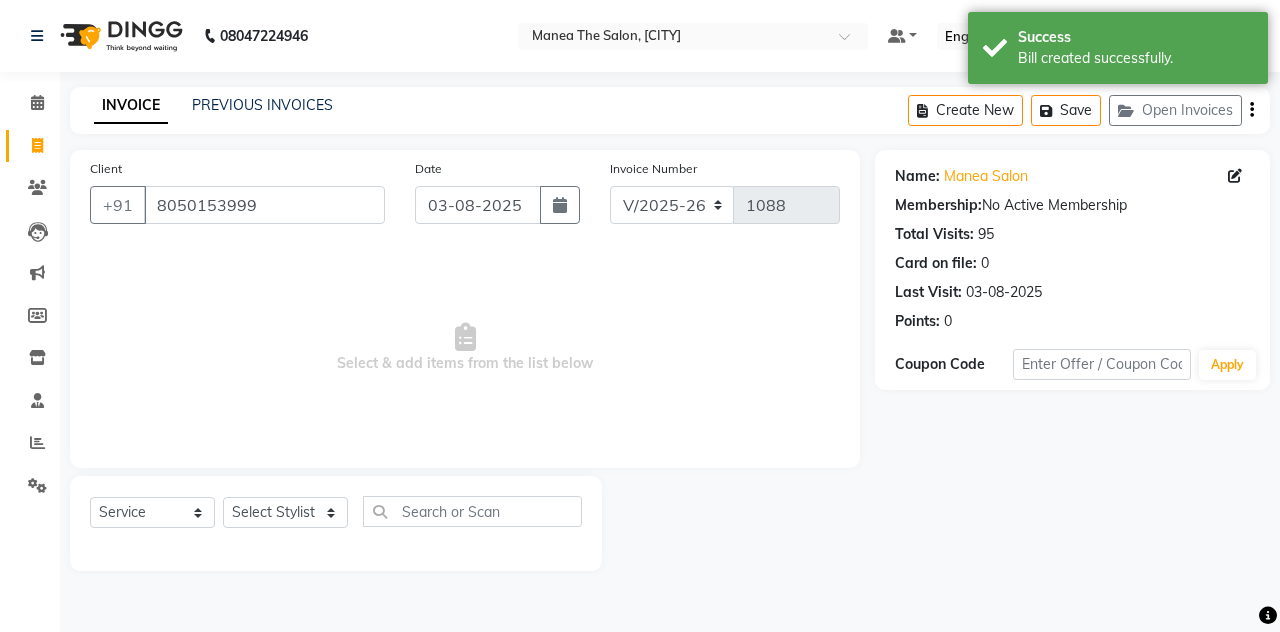 click on "Select  Service  Product  Membership  Package Voucher Prepaid Gift Card  Select Stylist [FIRST] [LAST] [FIRST] [LAST]  [FIRST] [LAST], [CITY] [FIRST] [LAST] [FIRST] [LAST]   [FIRST] [LAST]" 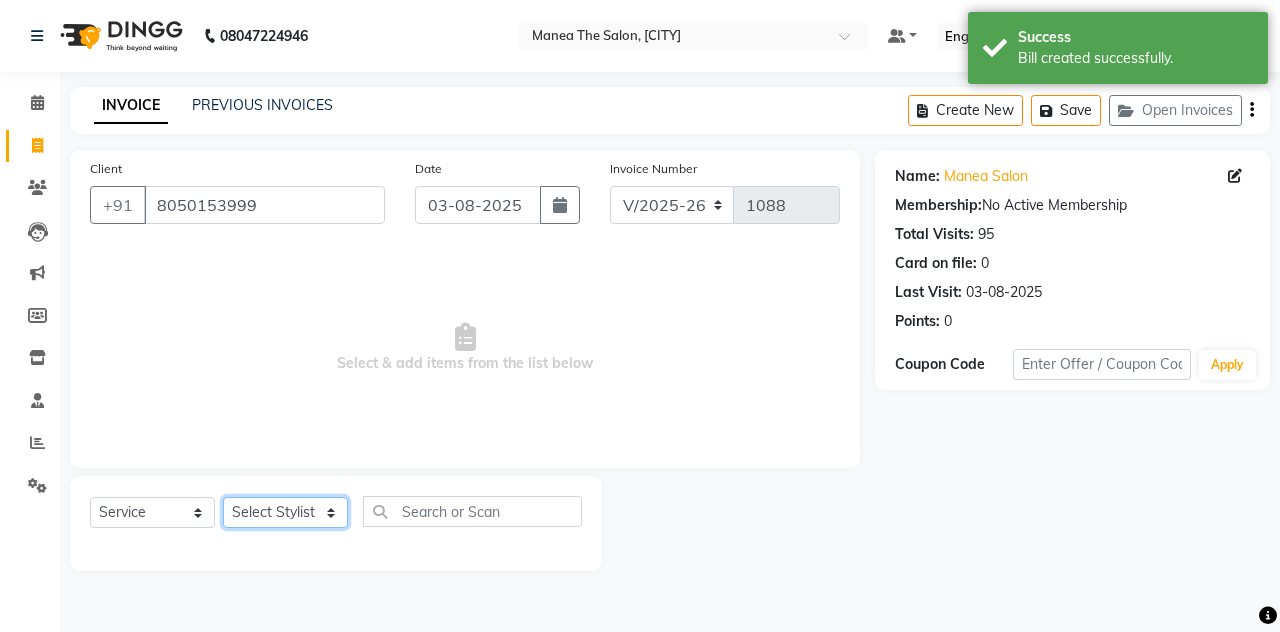 drag, startPoint x: 278, startPoint y: 515, endPoint x: 271, endPoint y: 484, distance: 31.780497 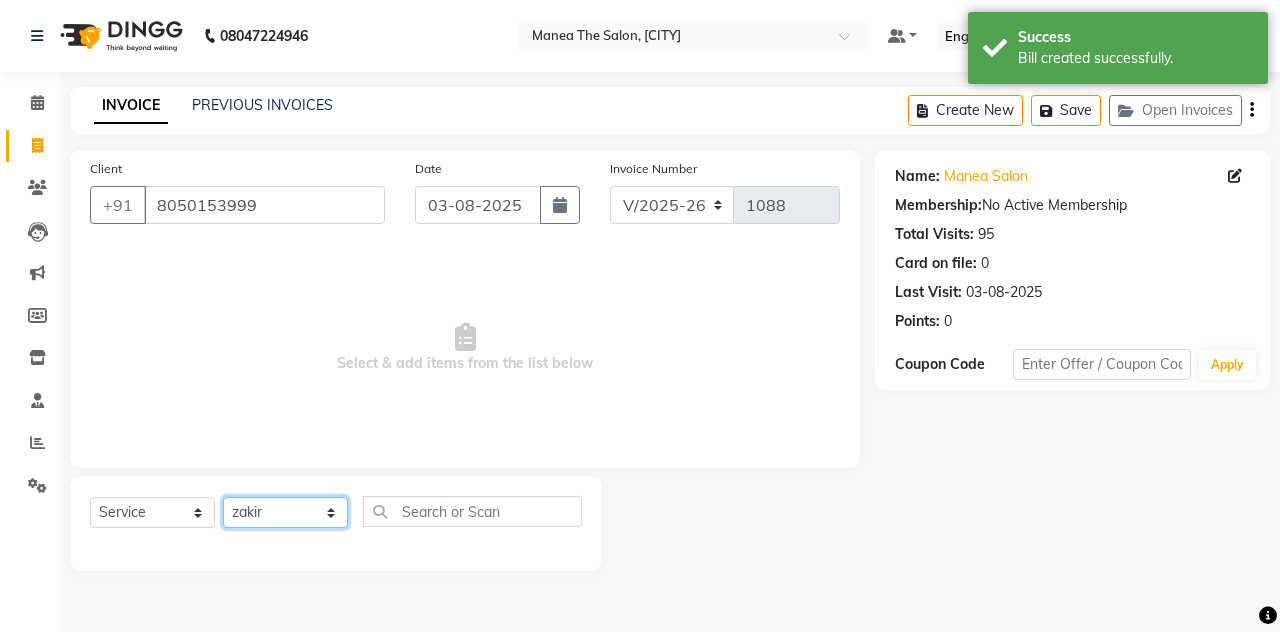 click on "Select Stylist [FIRST] [LAST] [FIRST] [LAST]  [FIRST] [LAST], [CITY] [FIRST] [LAST] [FIRST] [LAST]   [FIRST] [LAST]" 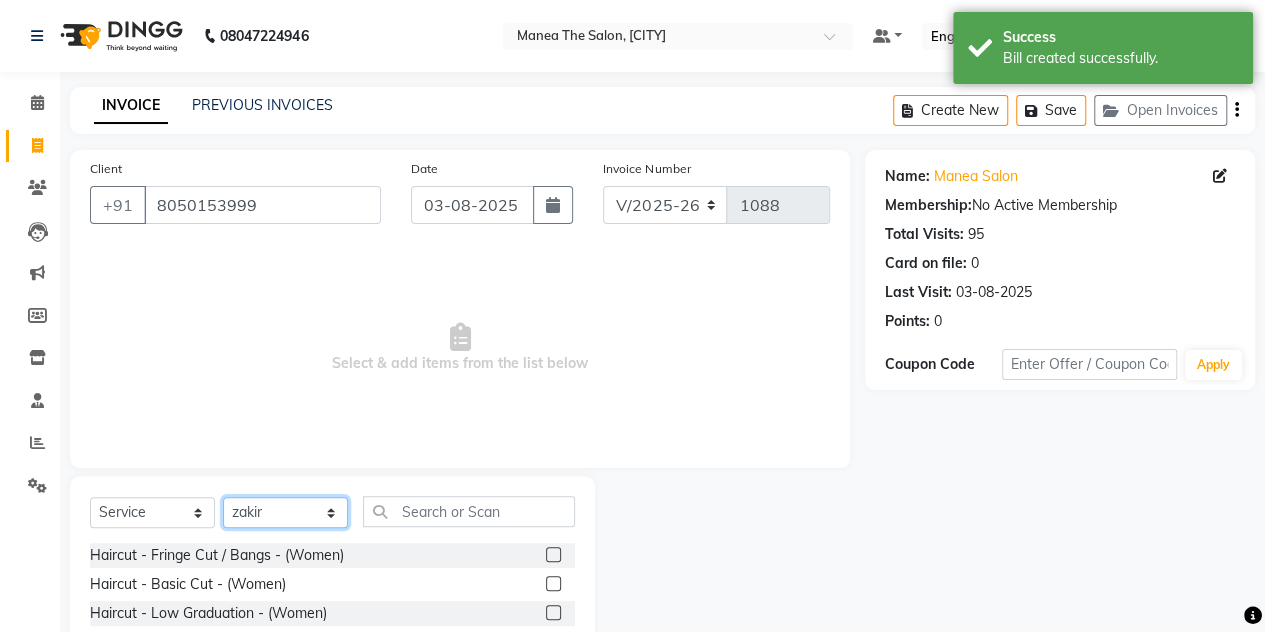 scroll, scrollTop: 168, scrollLeft: 0, axis: vertical 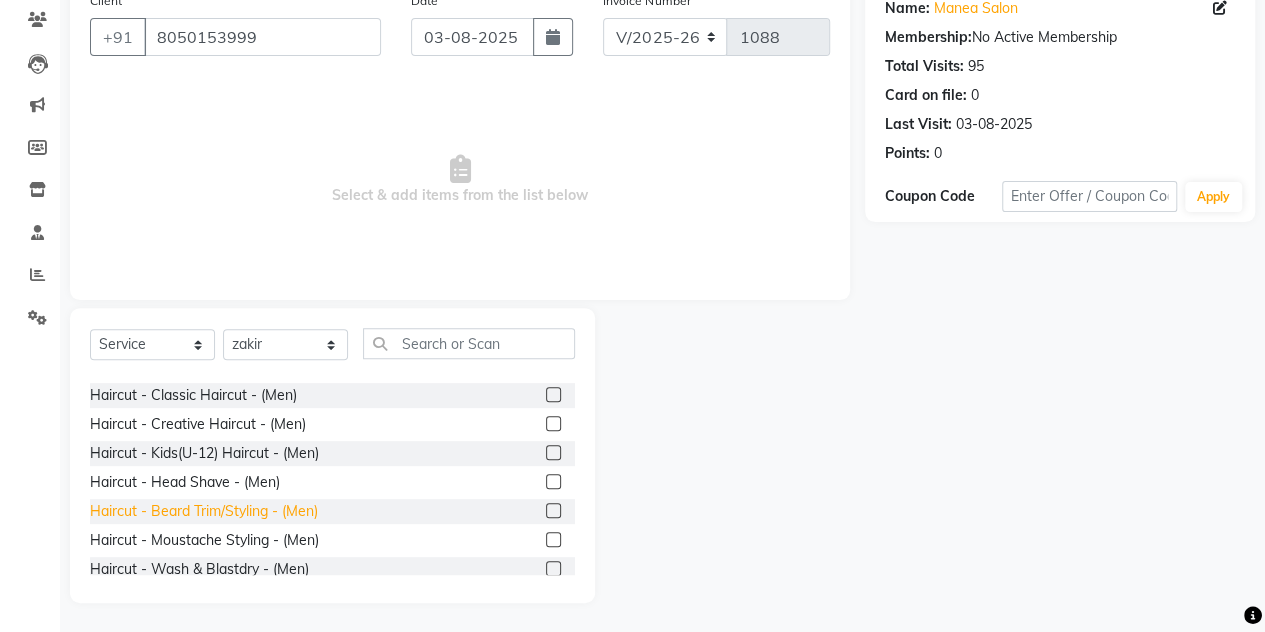 click on "Haircut - Beard Trim/Styling - (Men)" 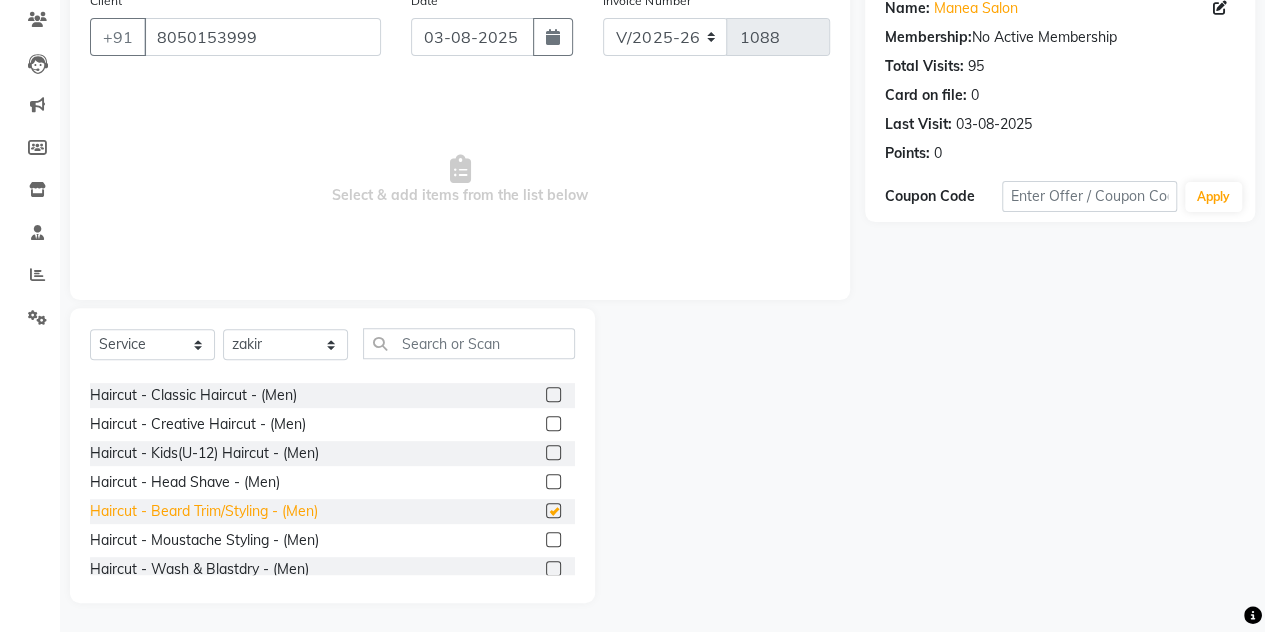 checkbox on "false" 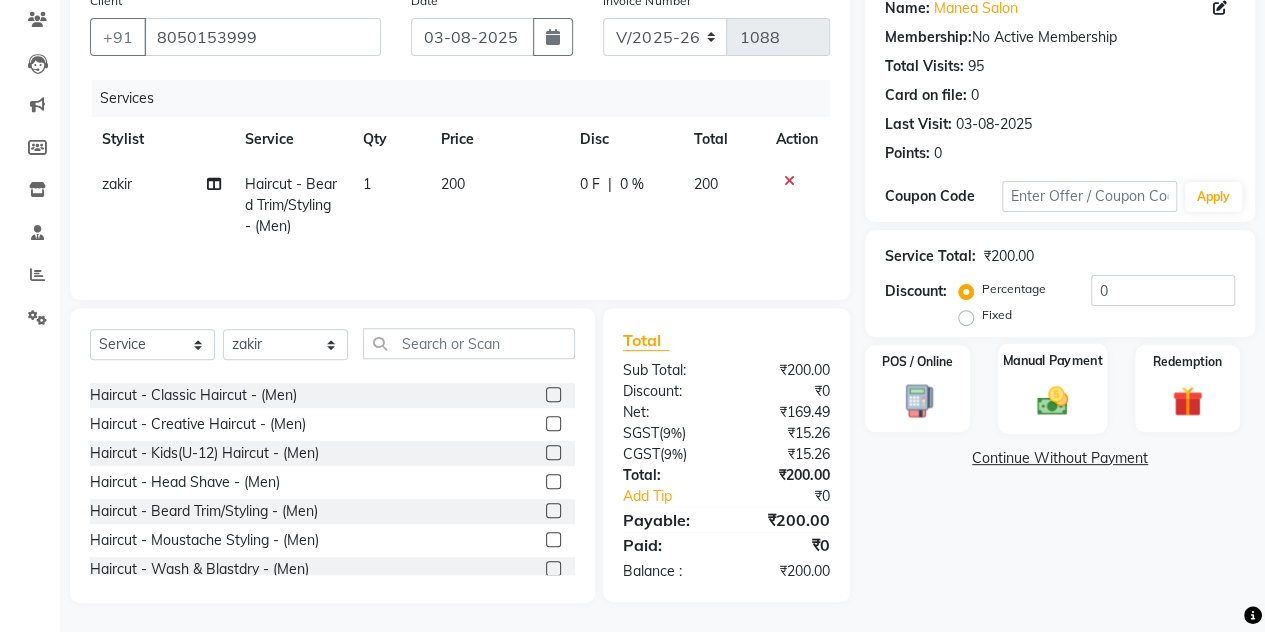 click on "Manual Payment" 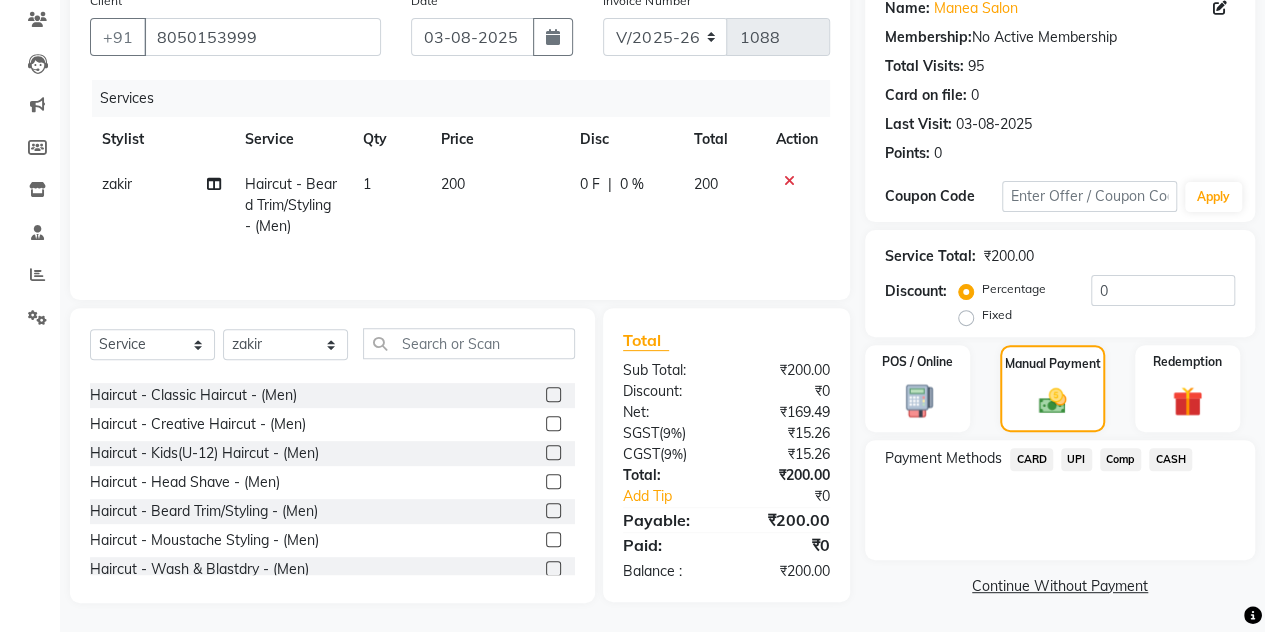 click on "UPI" 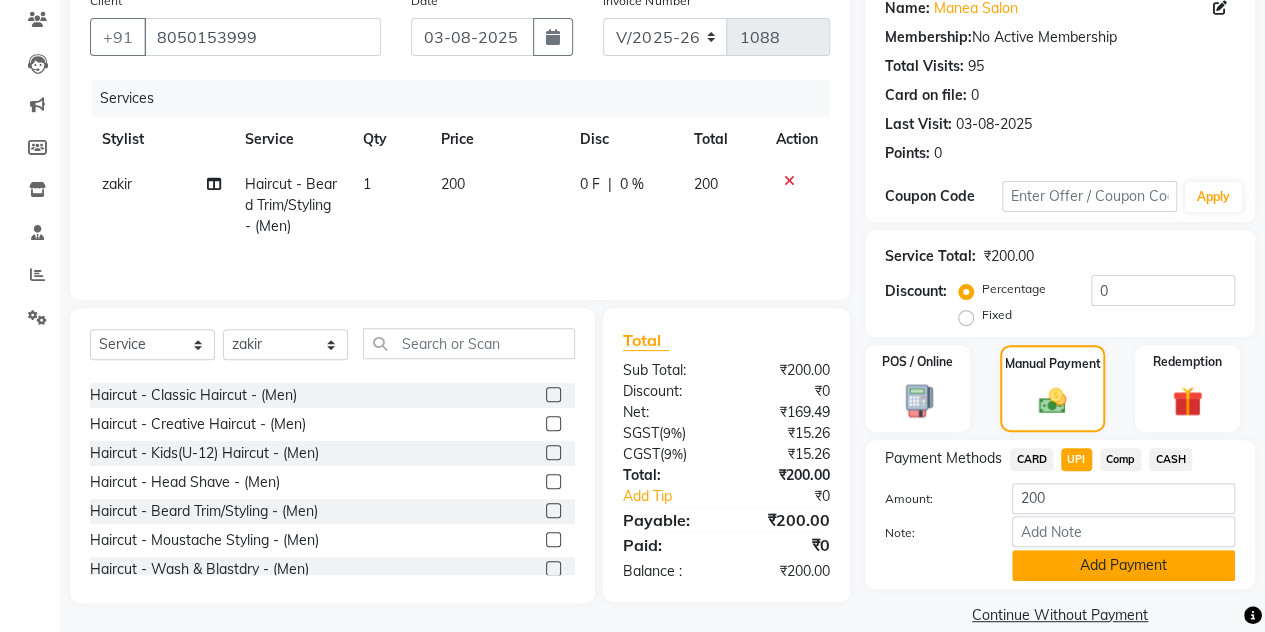 click on "Add Payment" 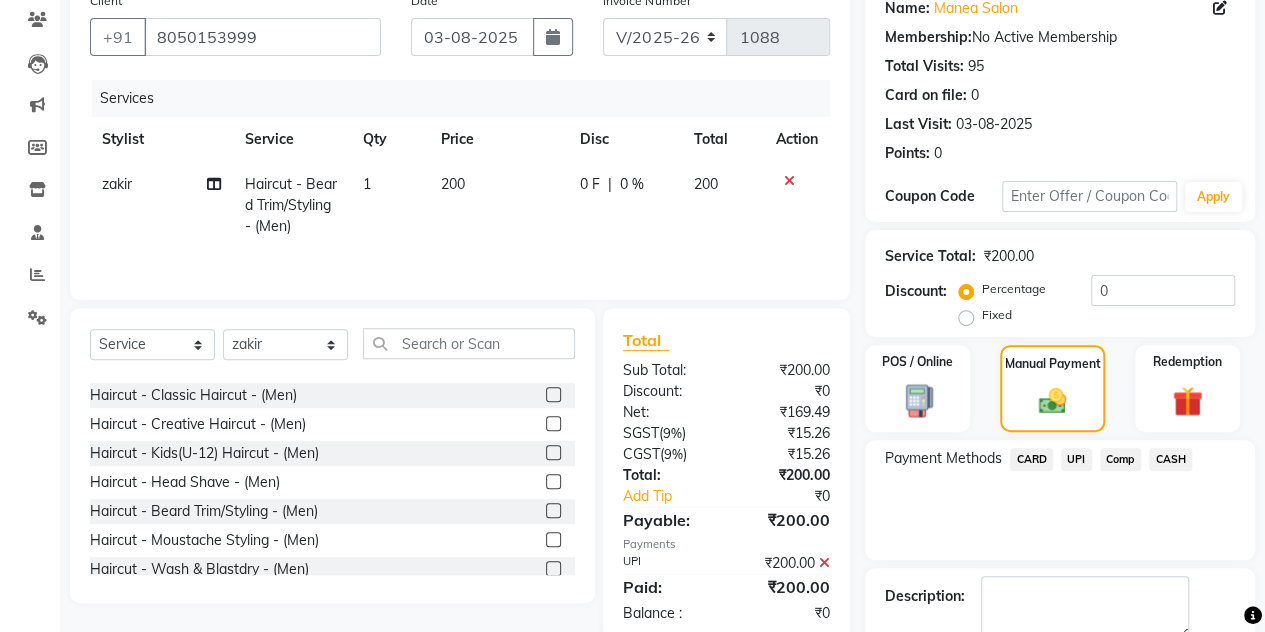 scroll, scrollTop: 278, scrollLeft: 0, axis: vertical 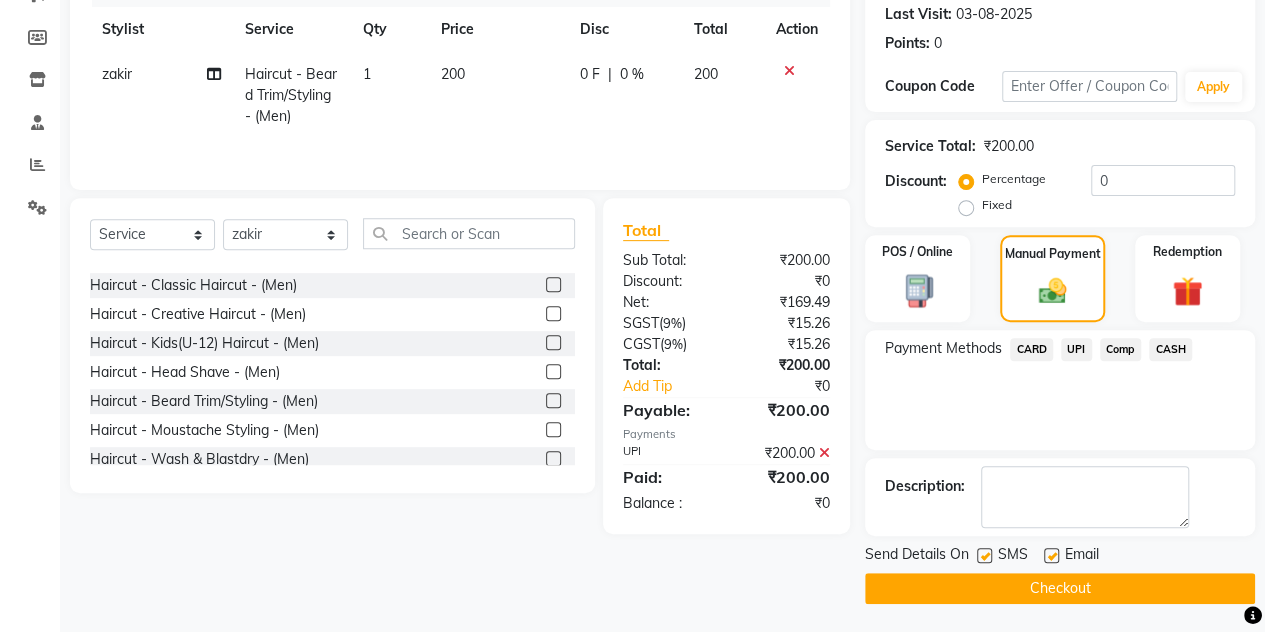 click on "Checkout" 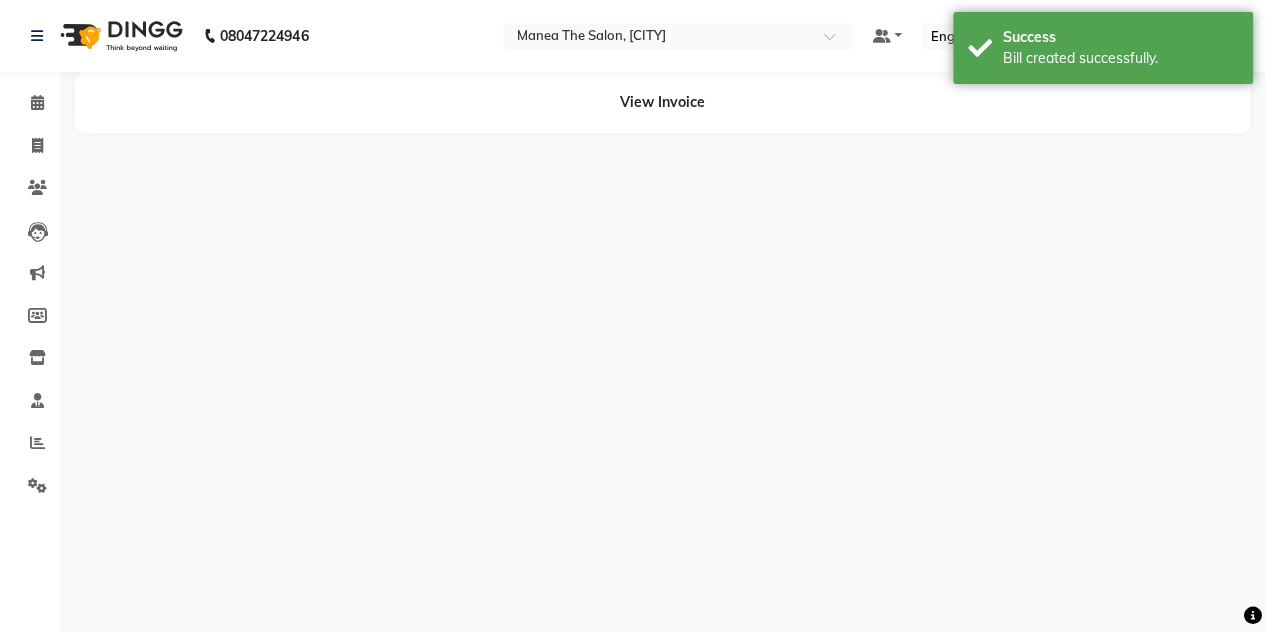 scroll, scrollTop: 0, scrollLeft: 0, axis: both 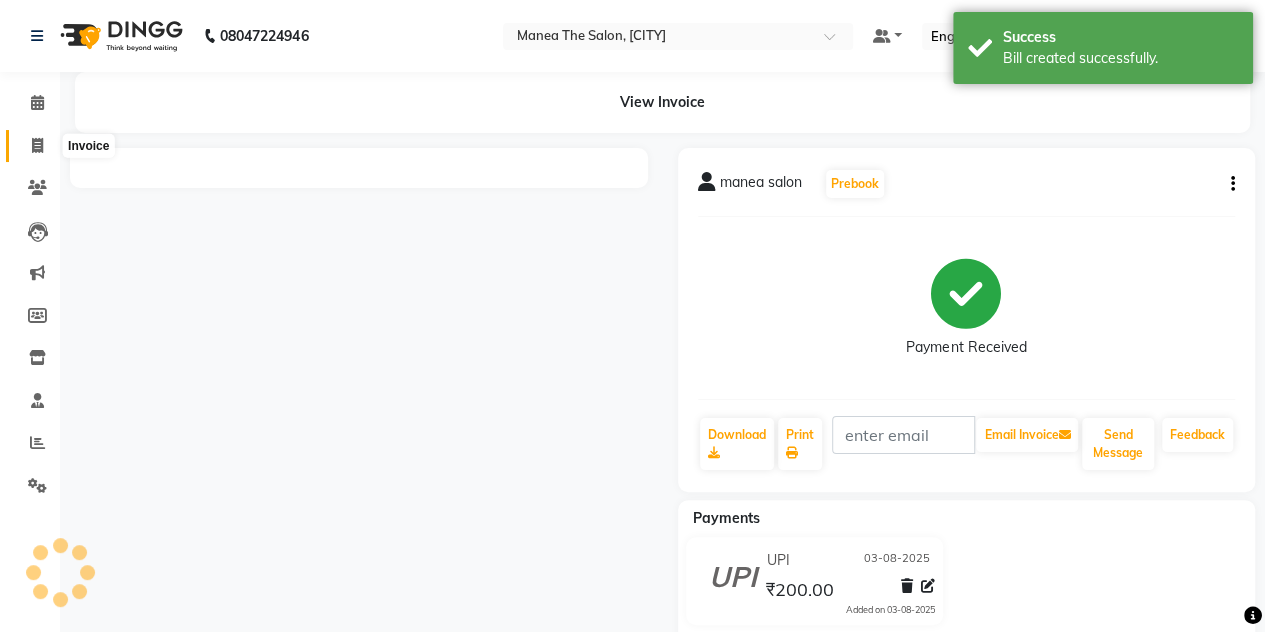 click 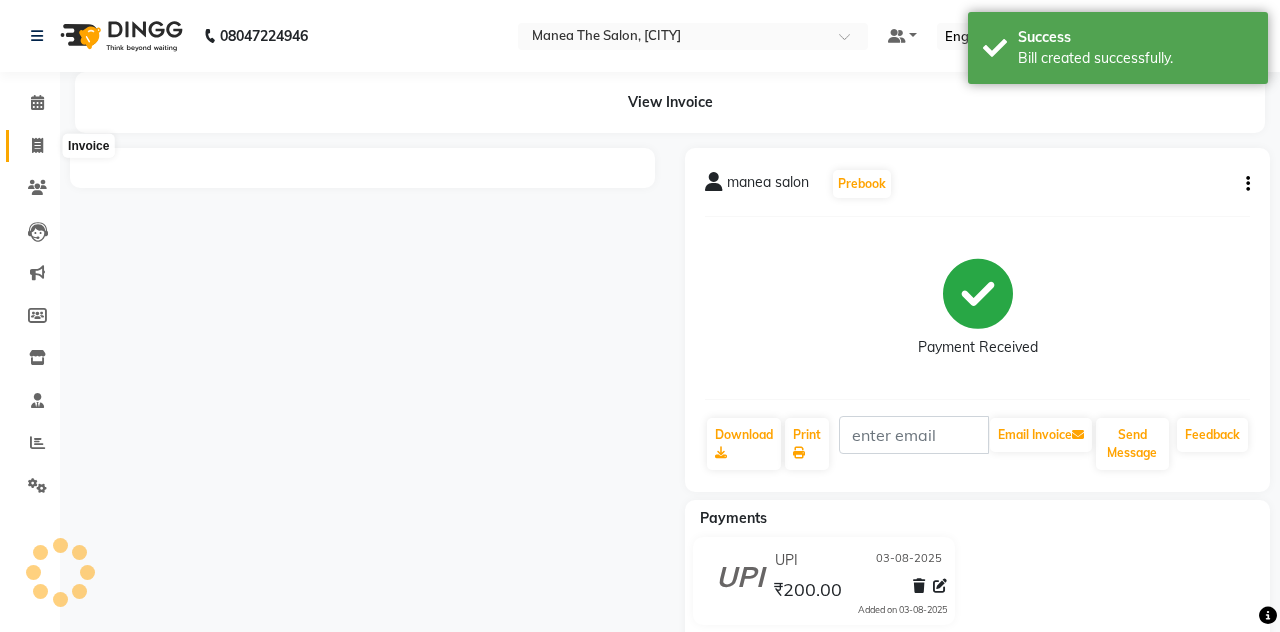 select on "service" 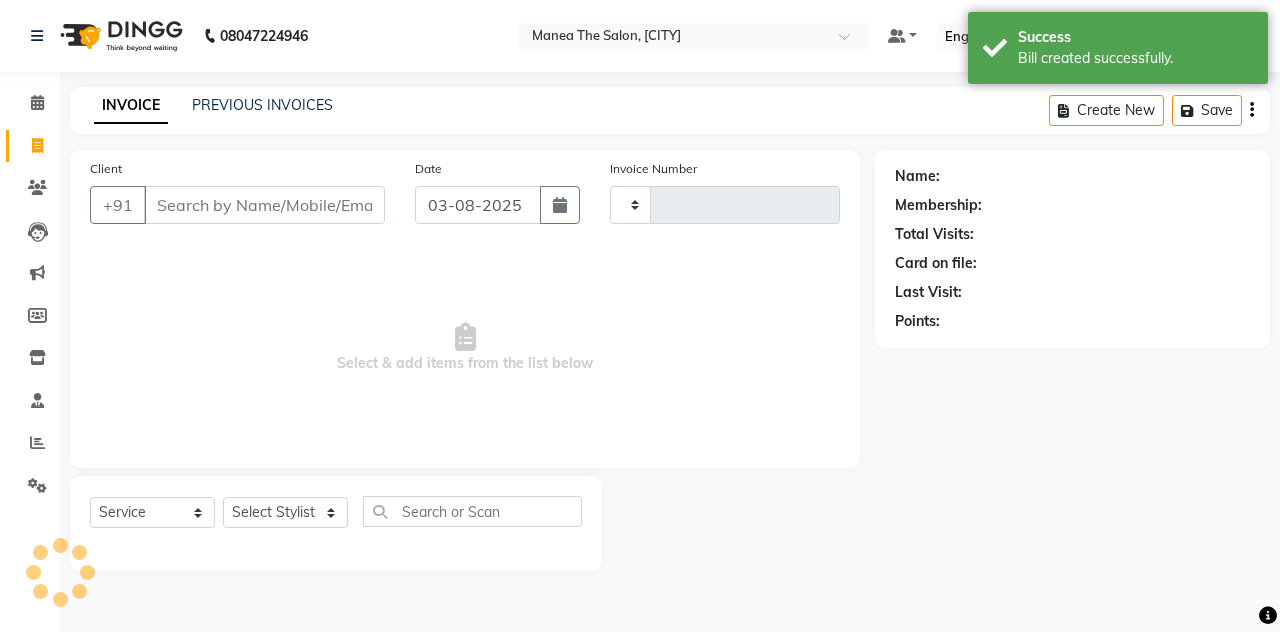 type on "1089" 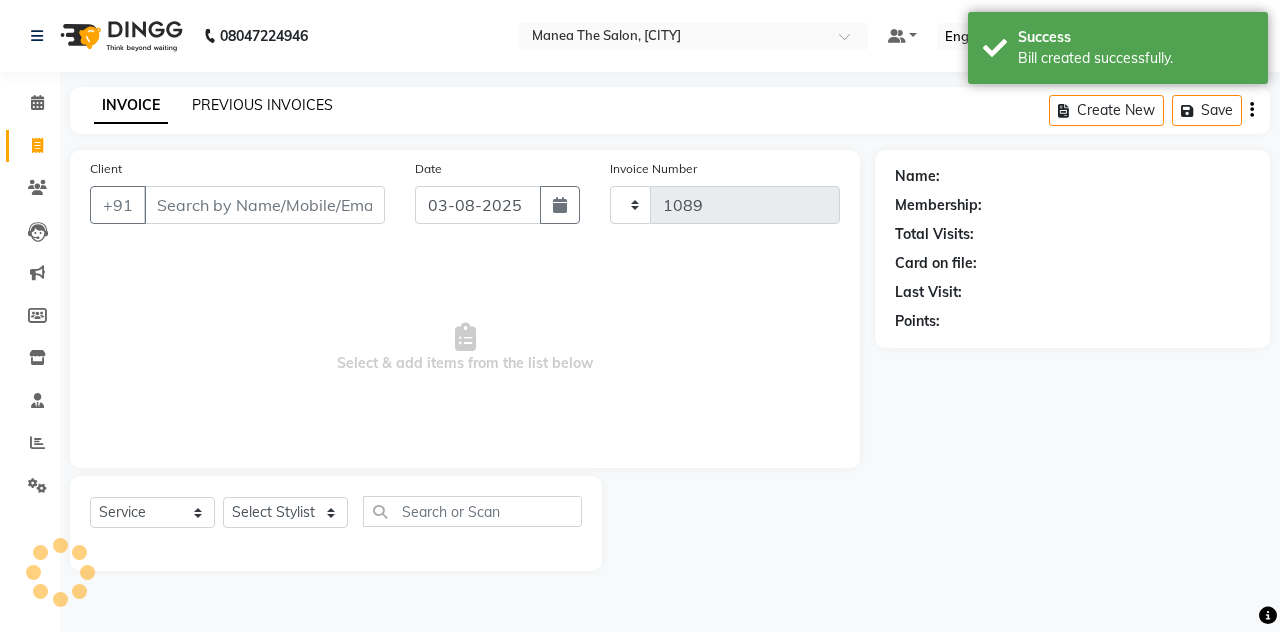 select on "7688" 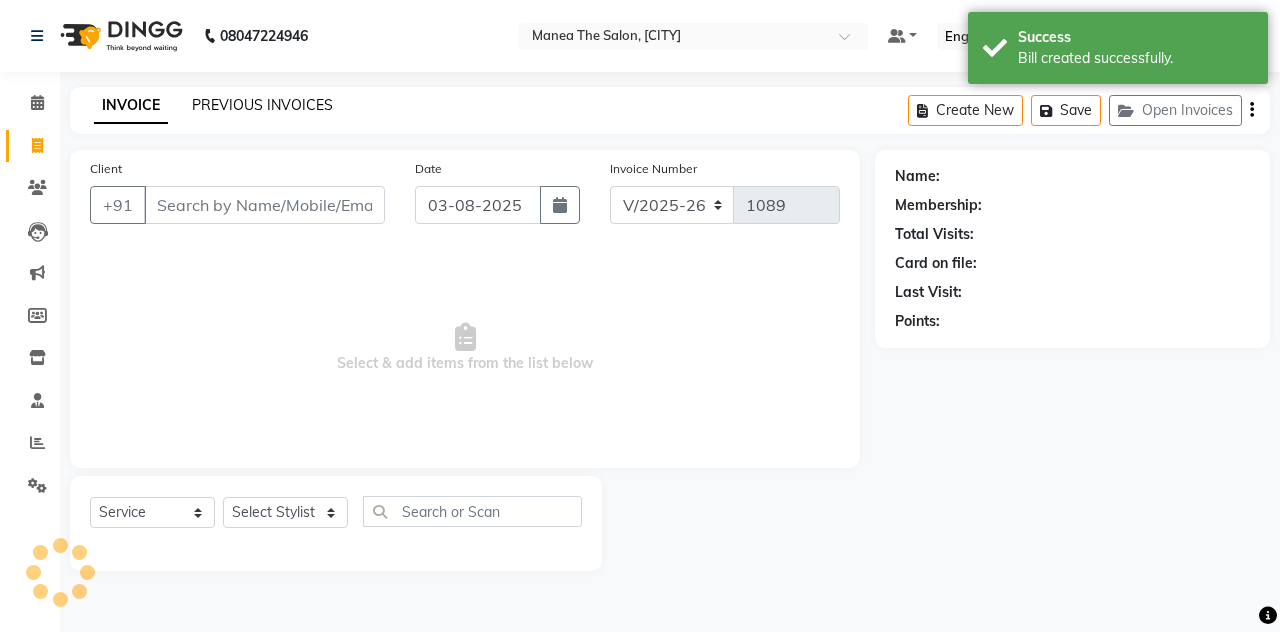 click on "PREVIOUS INVOICES" 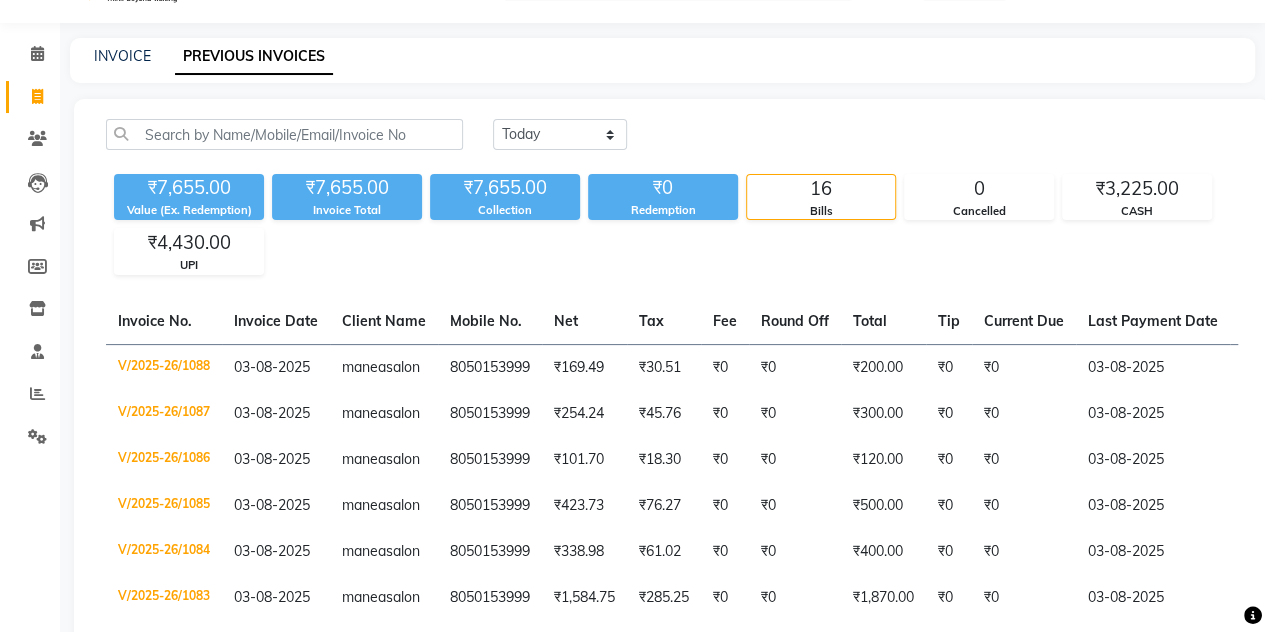 scroll, scrollTop: 51, scrollLeft: 0, axis: vertical 